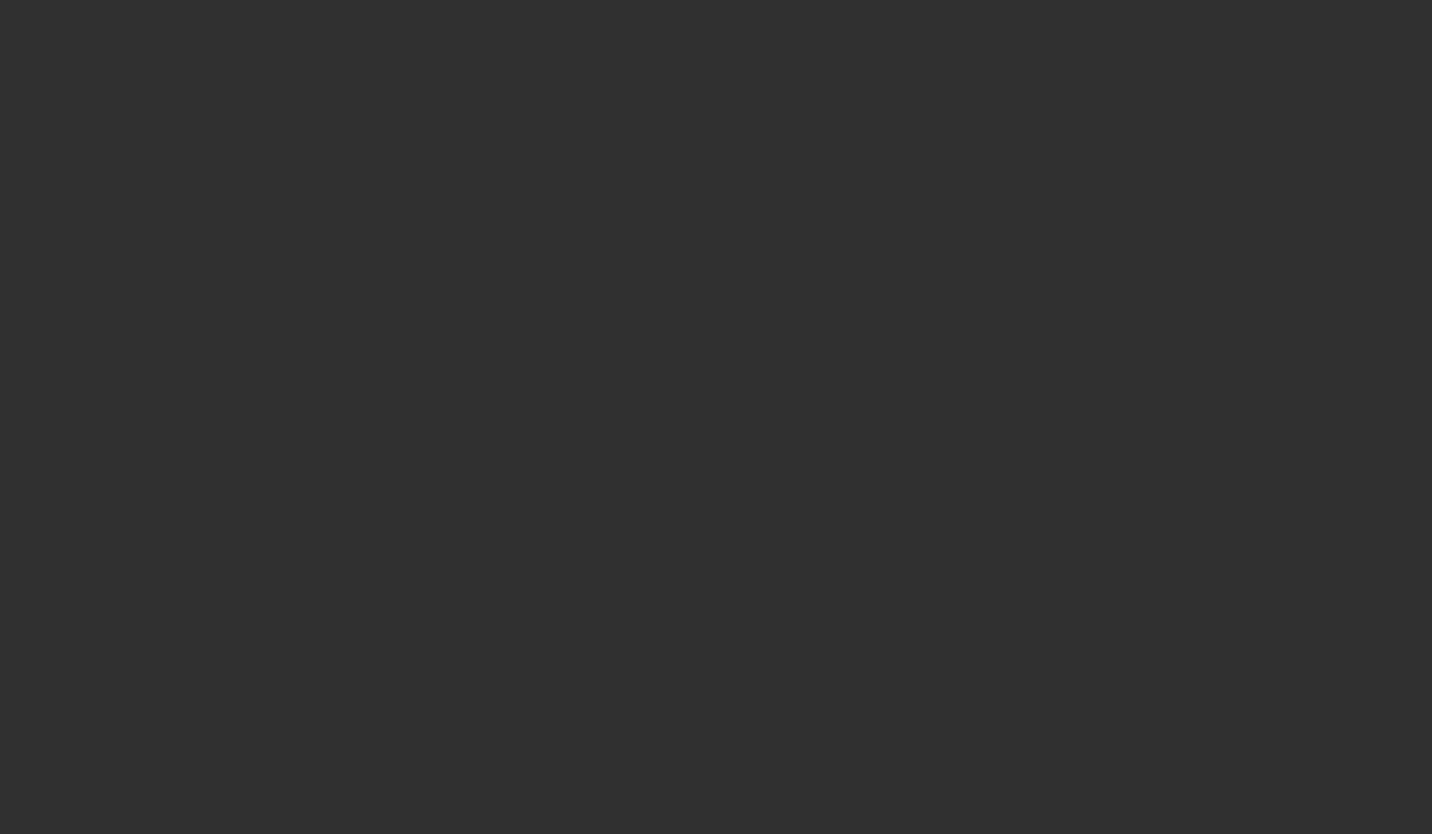 scroll, scrollTop: 0, scrollLeft: 0, axis: both 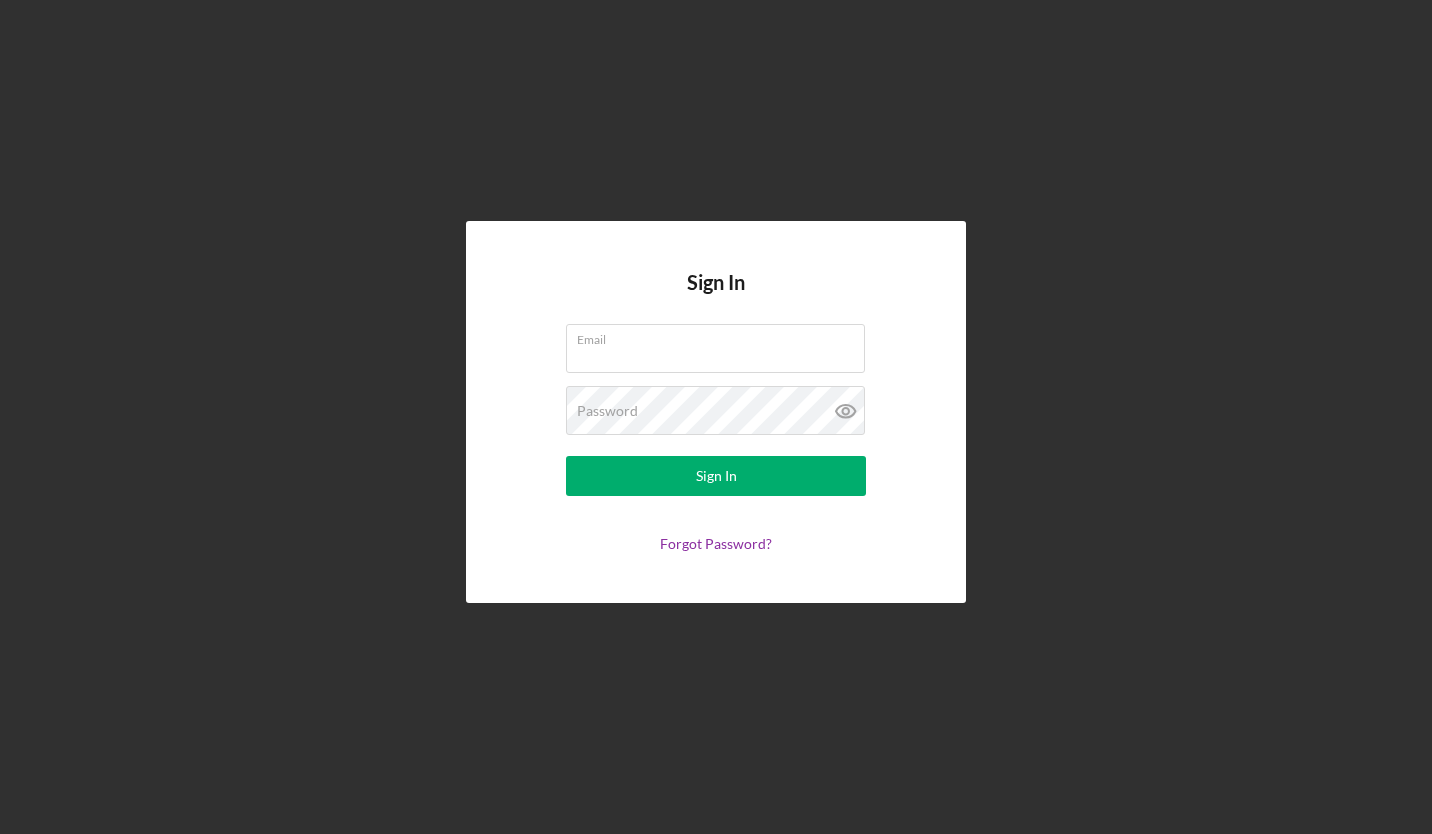 type on "[EMAIL]" 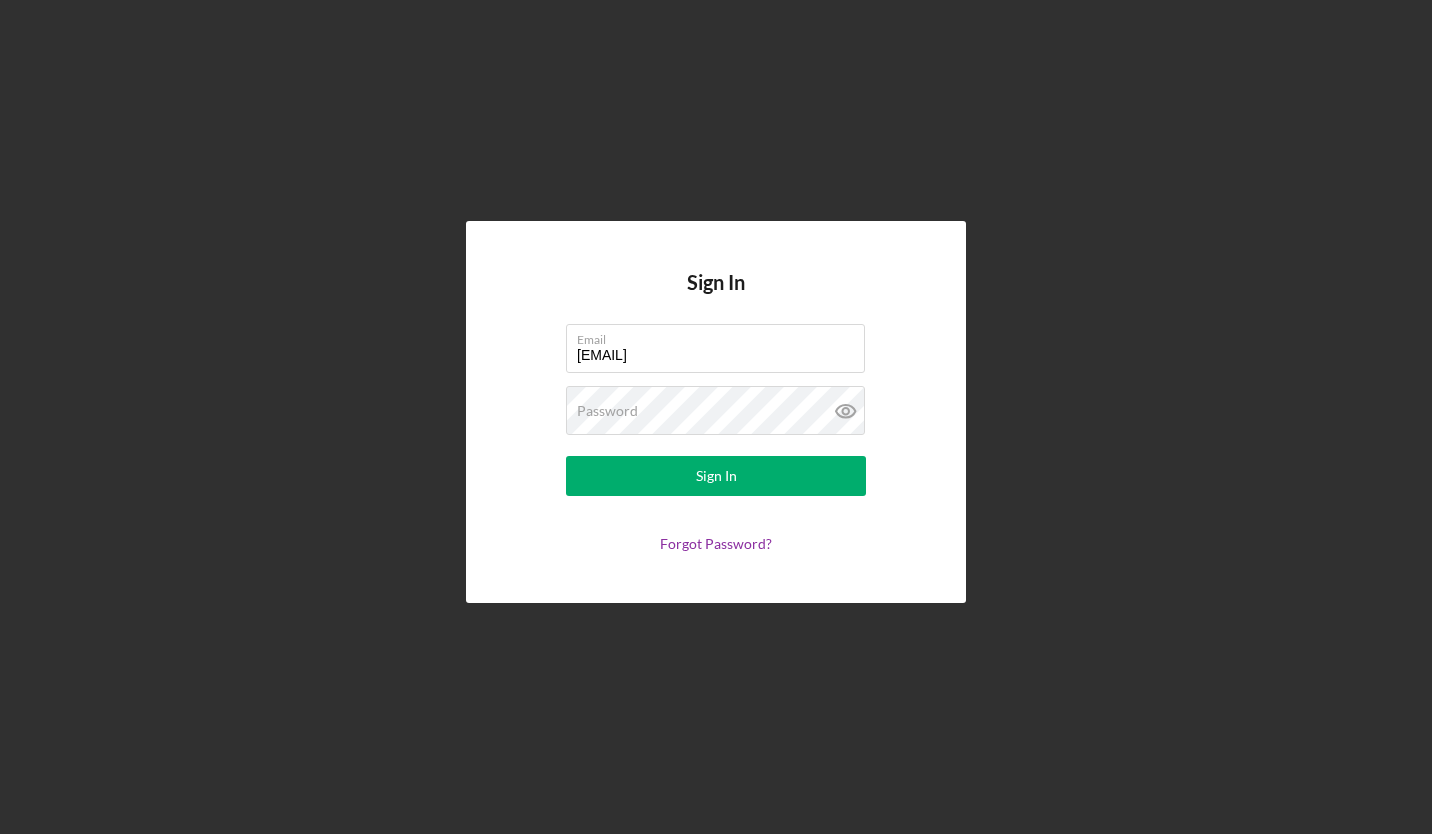 click on "Sign In" at bounding box center (716, 476) 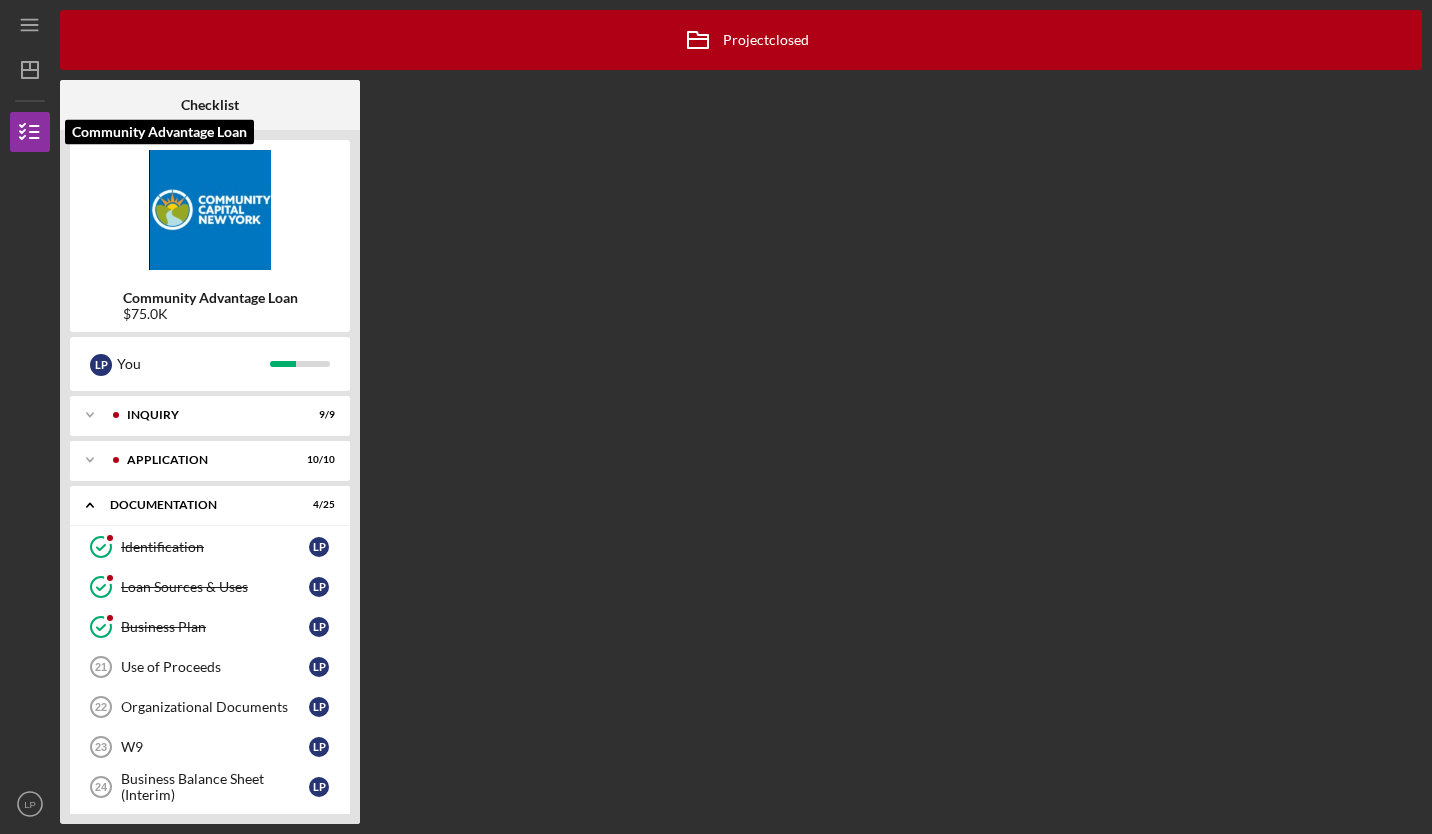 click 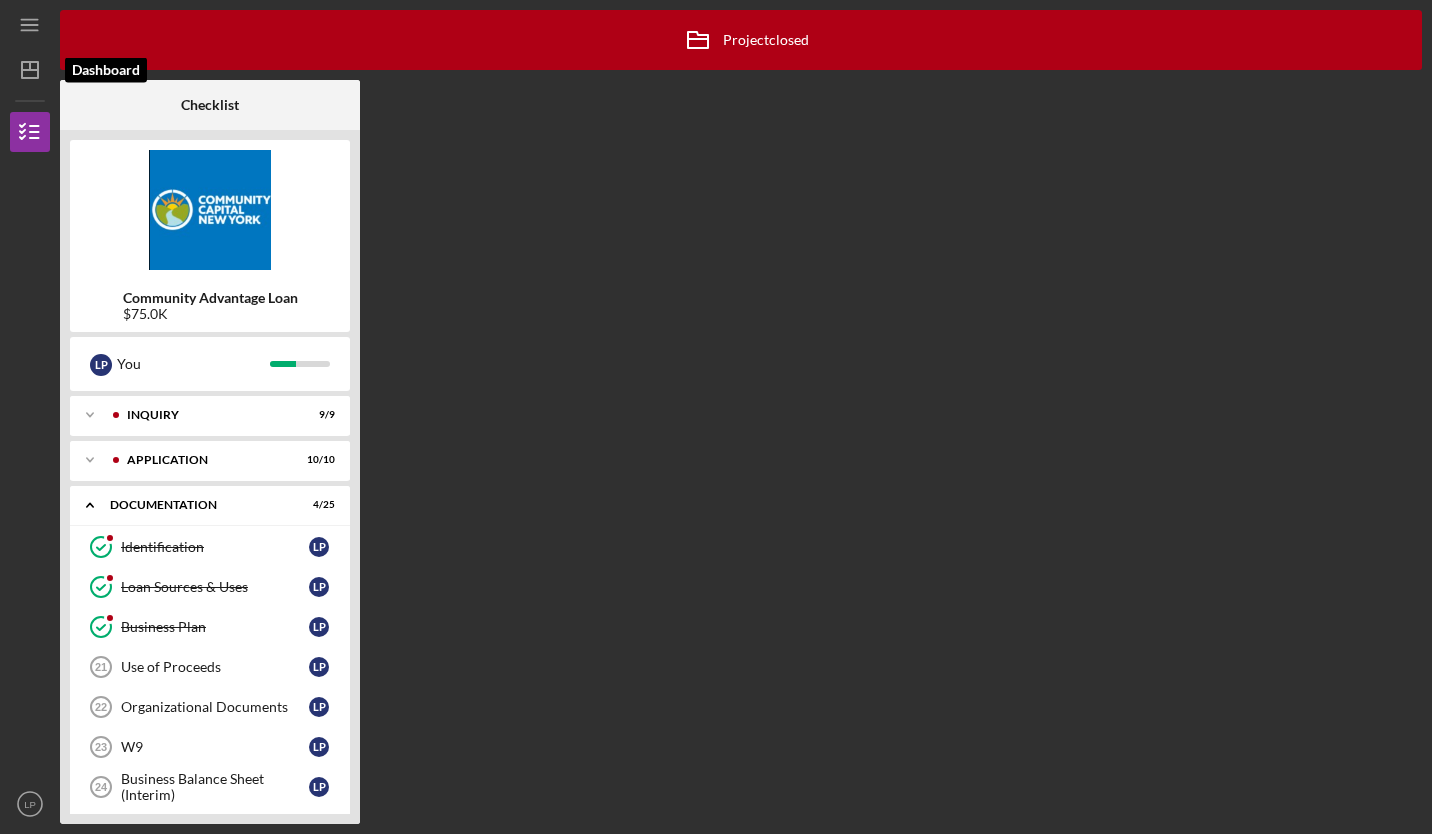 click 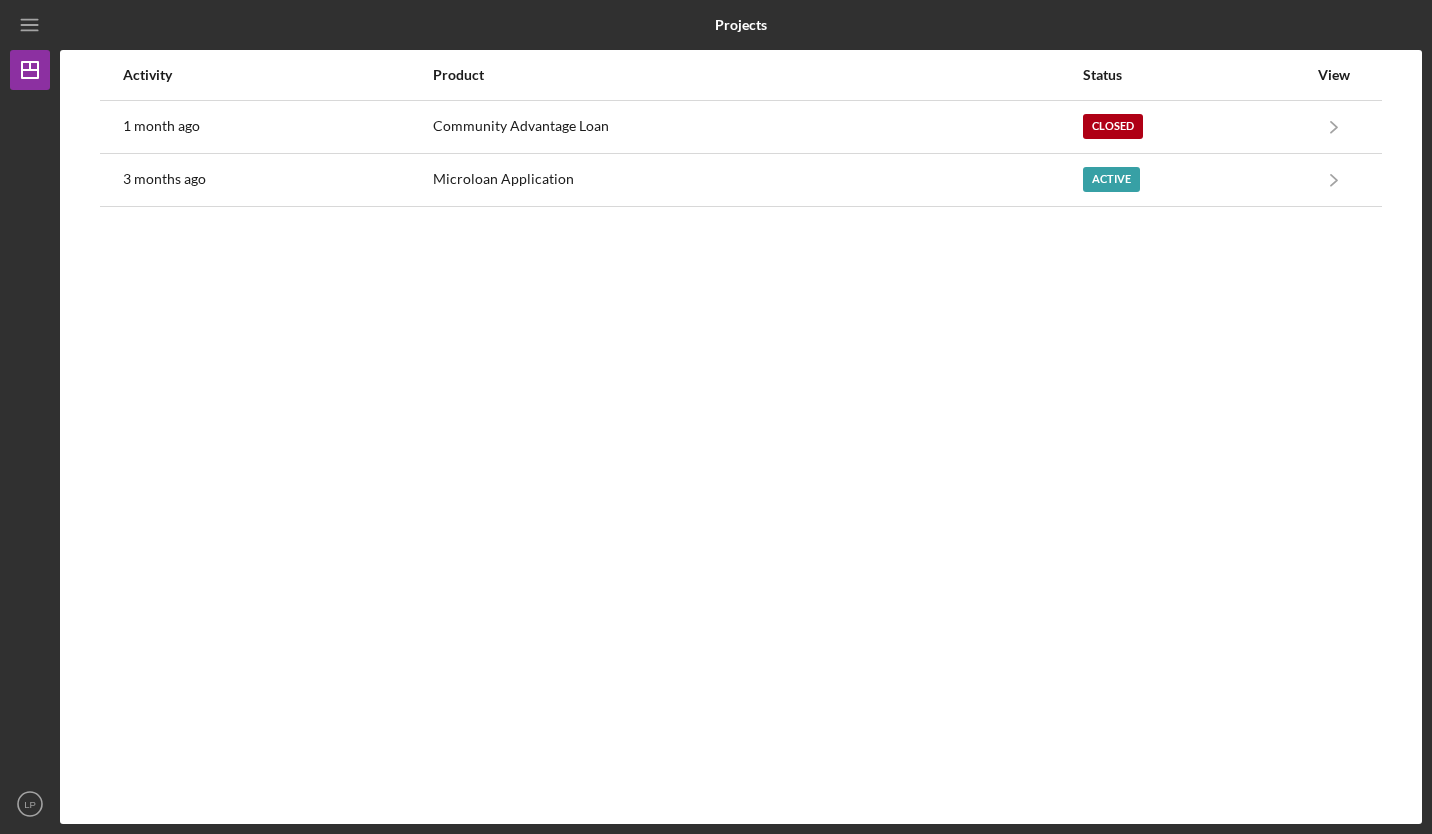 click on "Microloan Application" at bounding box center [757, 180] 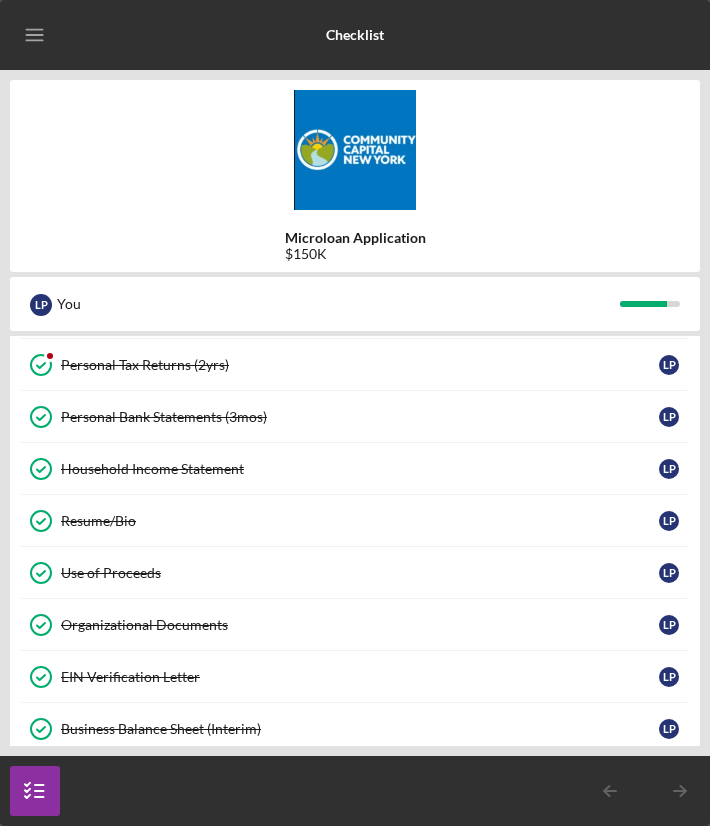 scroll, scrollTop: 289, scrollLeft: 0, axis: vertical 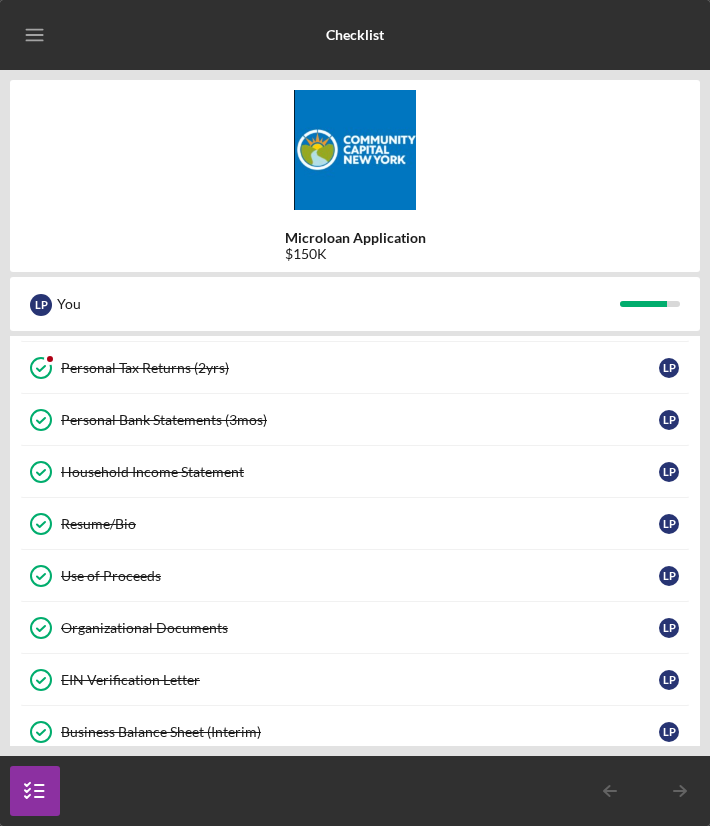 click on "Household Income Statement Household Income Statement L P" at bounding box center [355, 472] 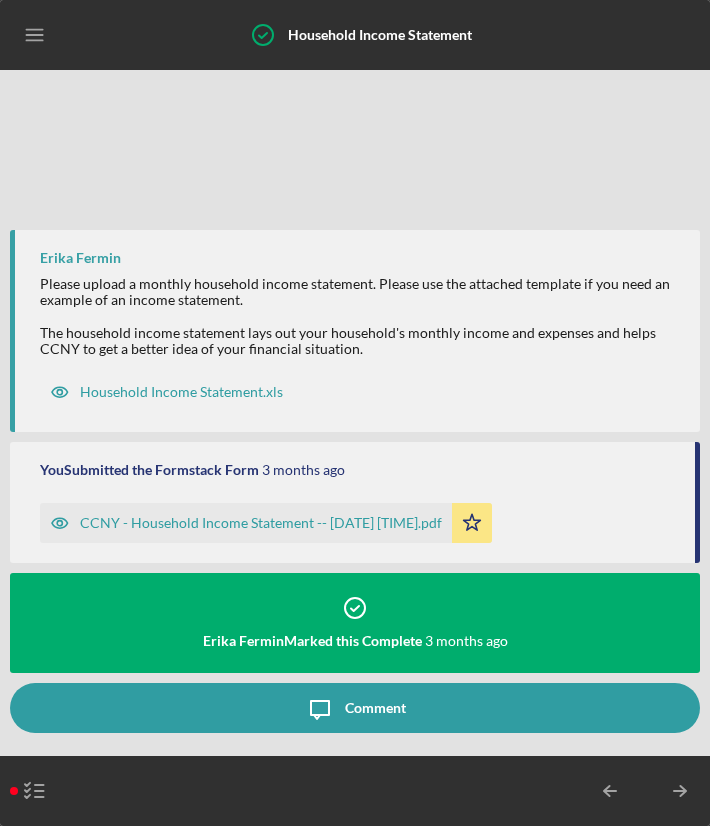 click on "CCNY - Household Income Statement -- [DATE] [TIME].pdf" at bounding box center [261, 523] 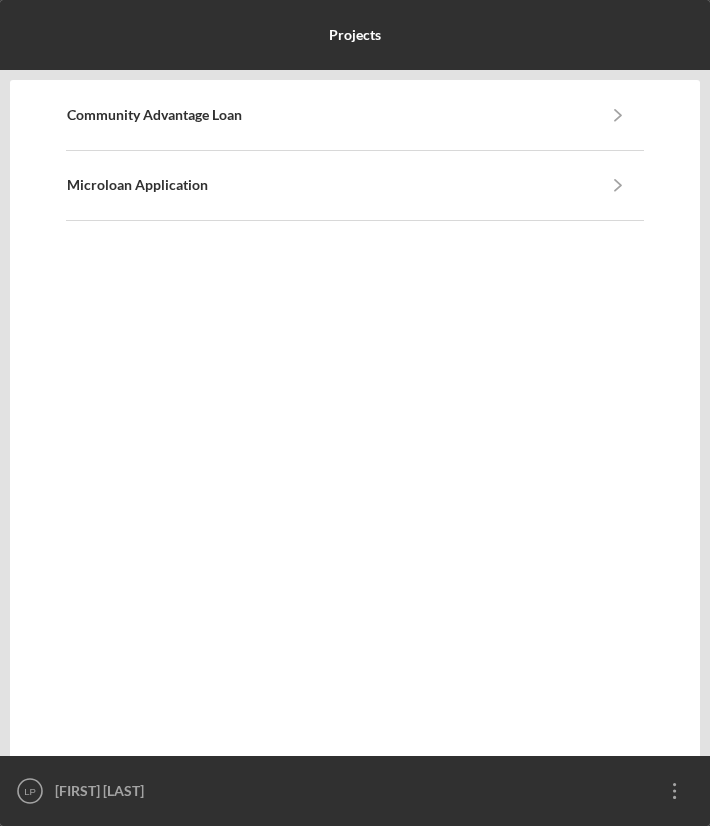 click on "Microloan Application Icon/Navigate" at bounding box center (355, 185) 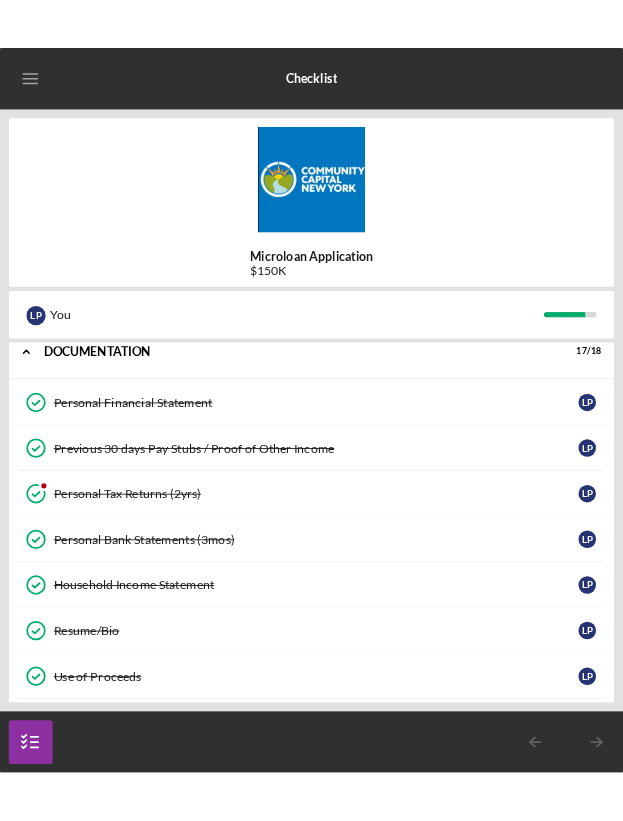 scroll, scrollTop: 148, scrollLeft: 0, axis: vertical 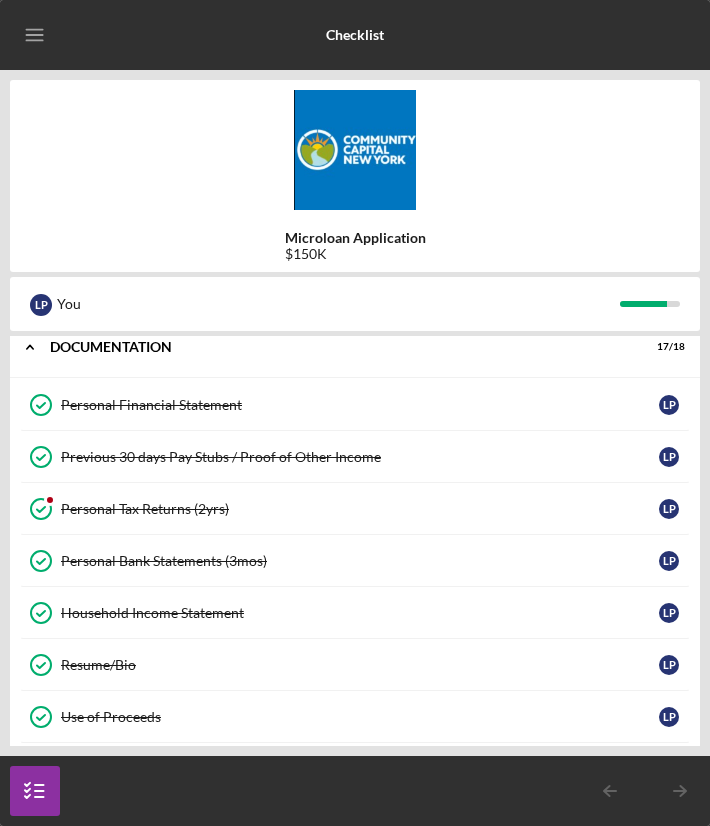 click on "Personal Financial Statement  Personal Financial Statement  L P" at bounding box center (355, 405) 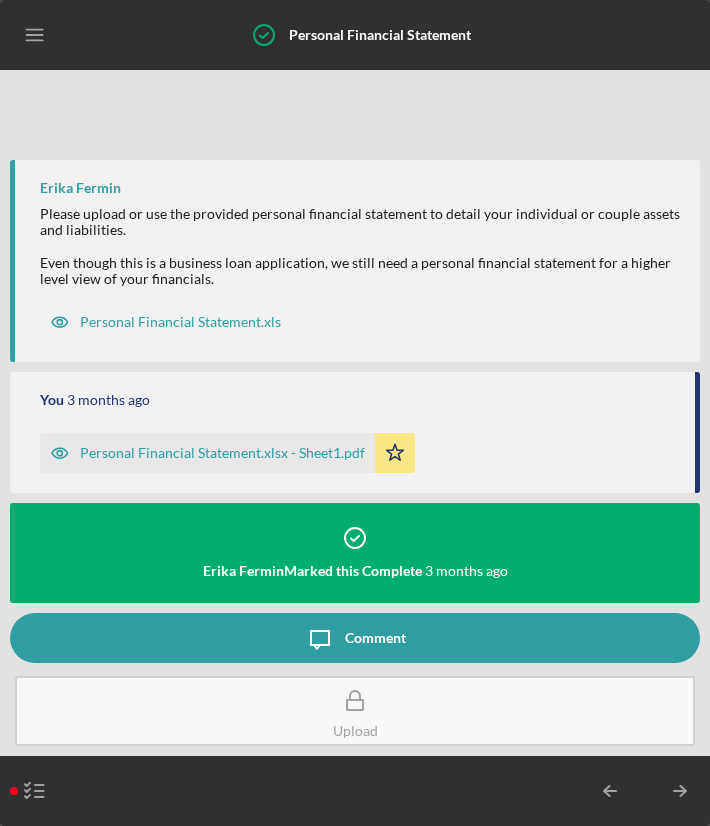 click on "Personal Financial Statement.xlsx - Sheet1.pdf" at bounding box center [222, 453] 